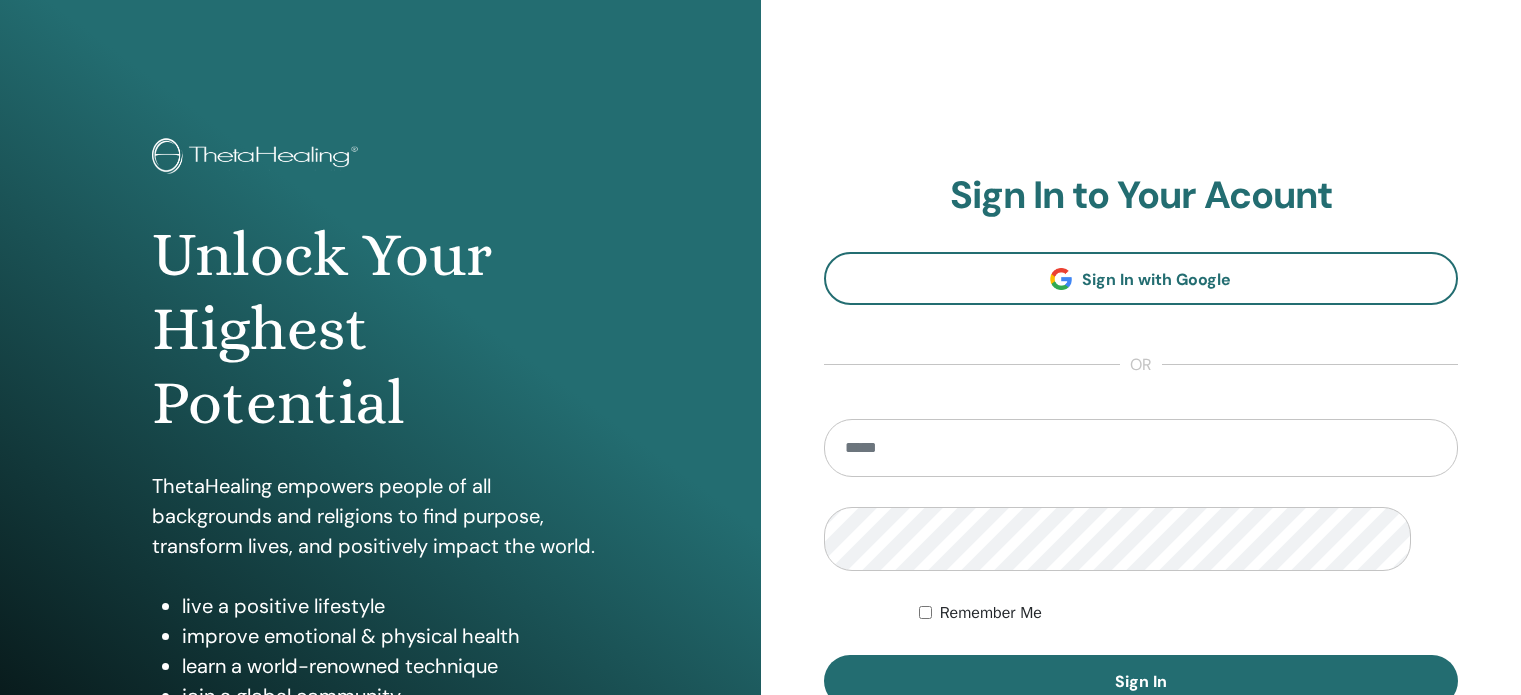 scroll, scrollTop: 0, scrollLeft: 0, axis: both 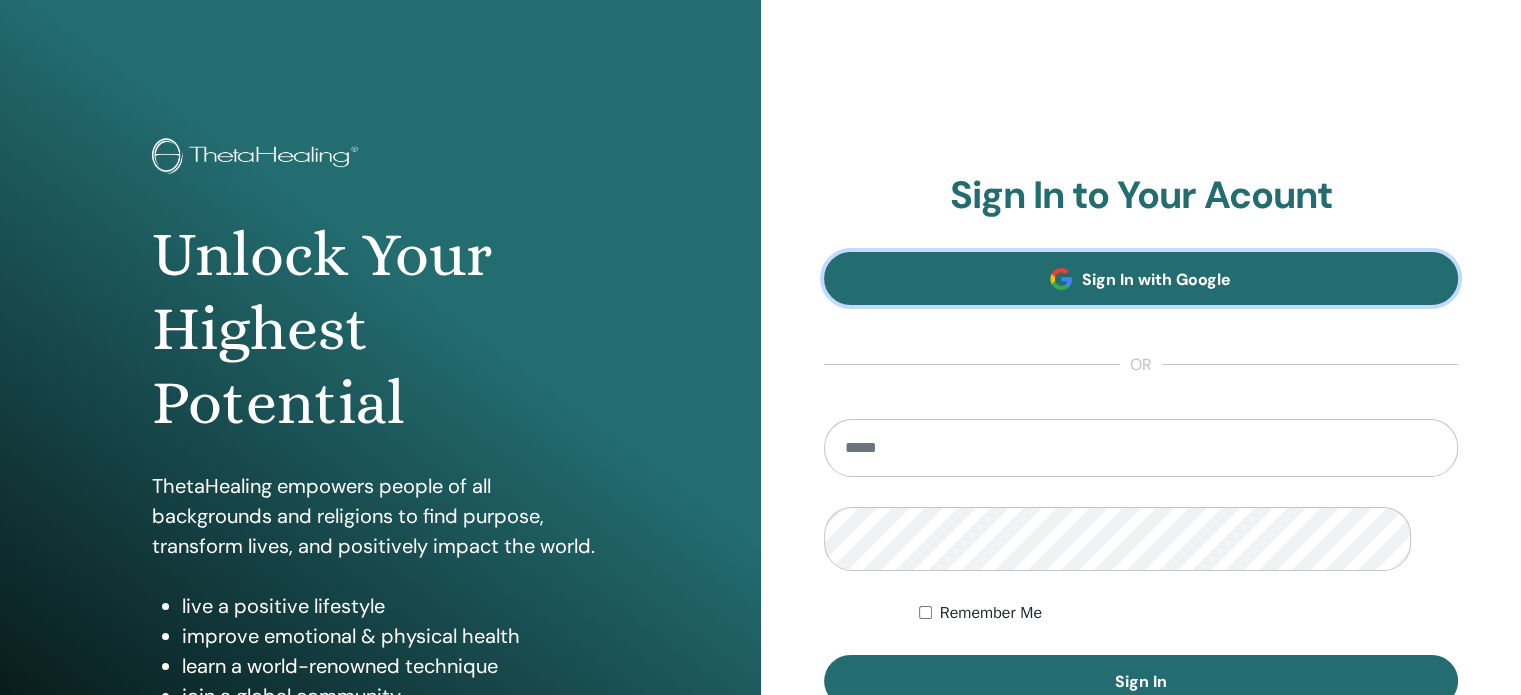 click on "Sign In with Google" at bounding box center [1156, 279] 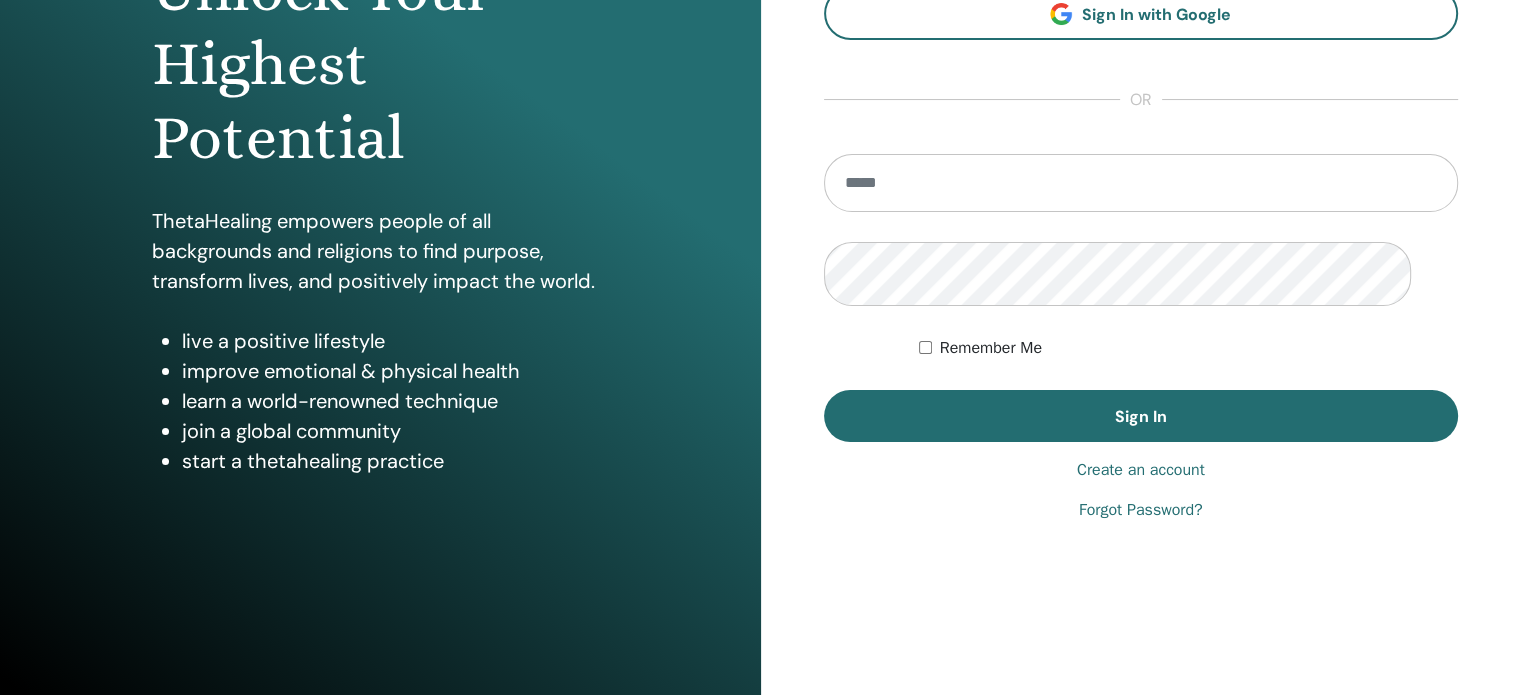 scroll, scrollTop: 400, scrollLeft: 0, axis: vertical 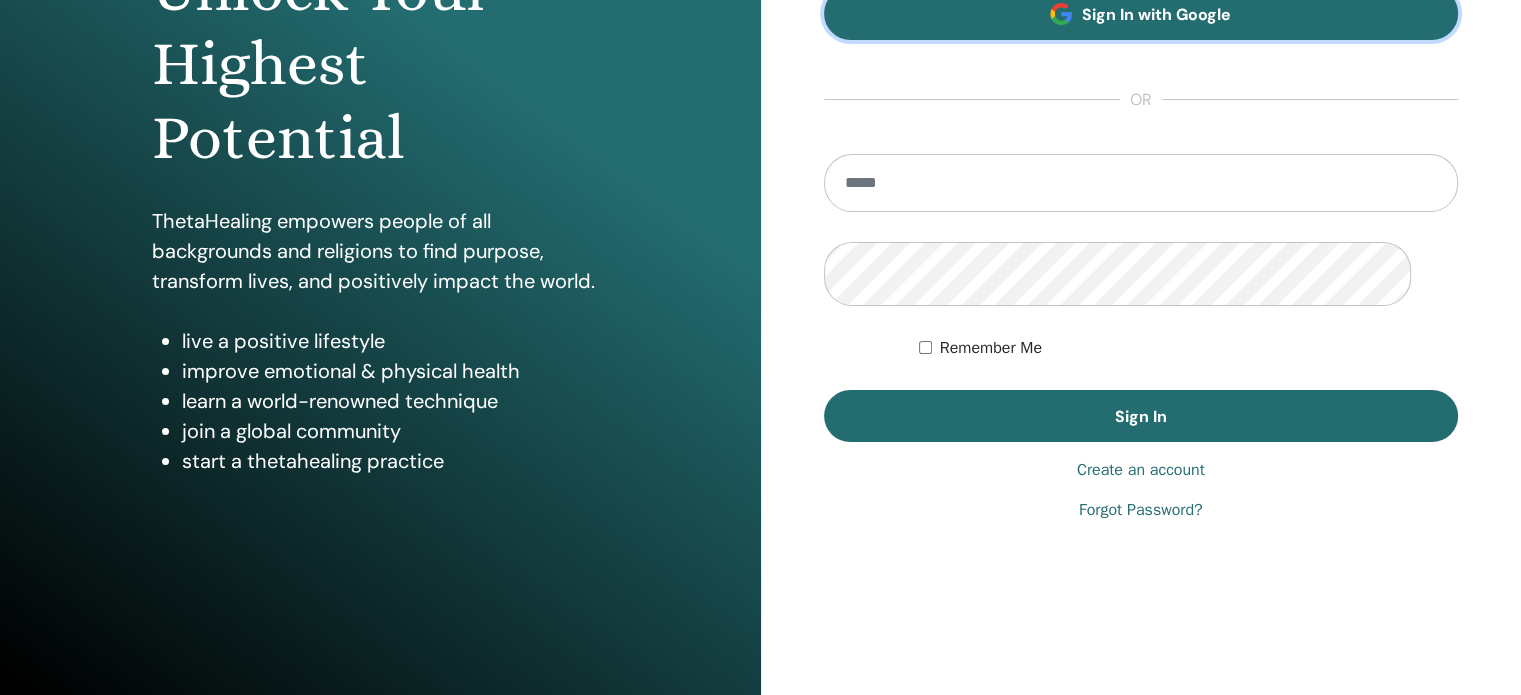 click on "Sign In with Google" at bounding box center [1156, 14] 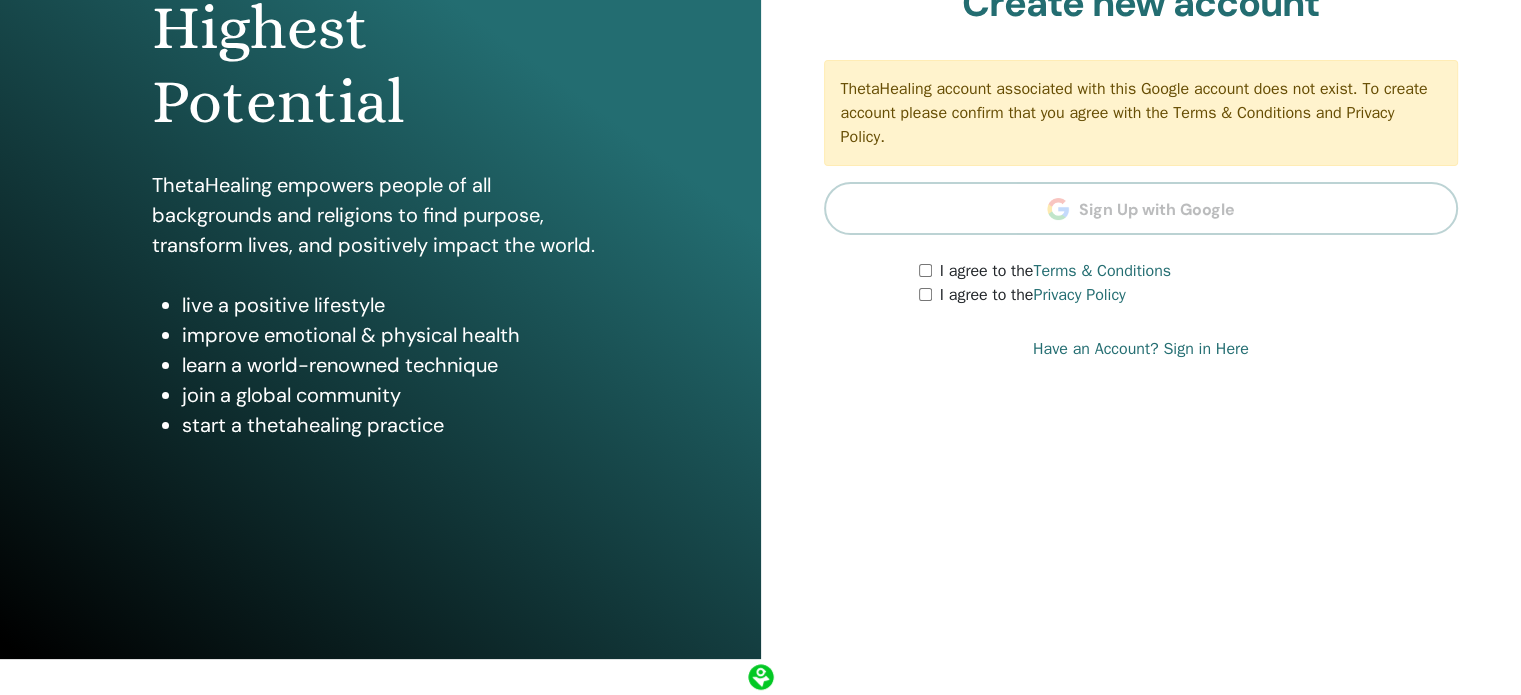 scroll, scrollTop: 624, scrollLeft: 0, axis: vertical 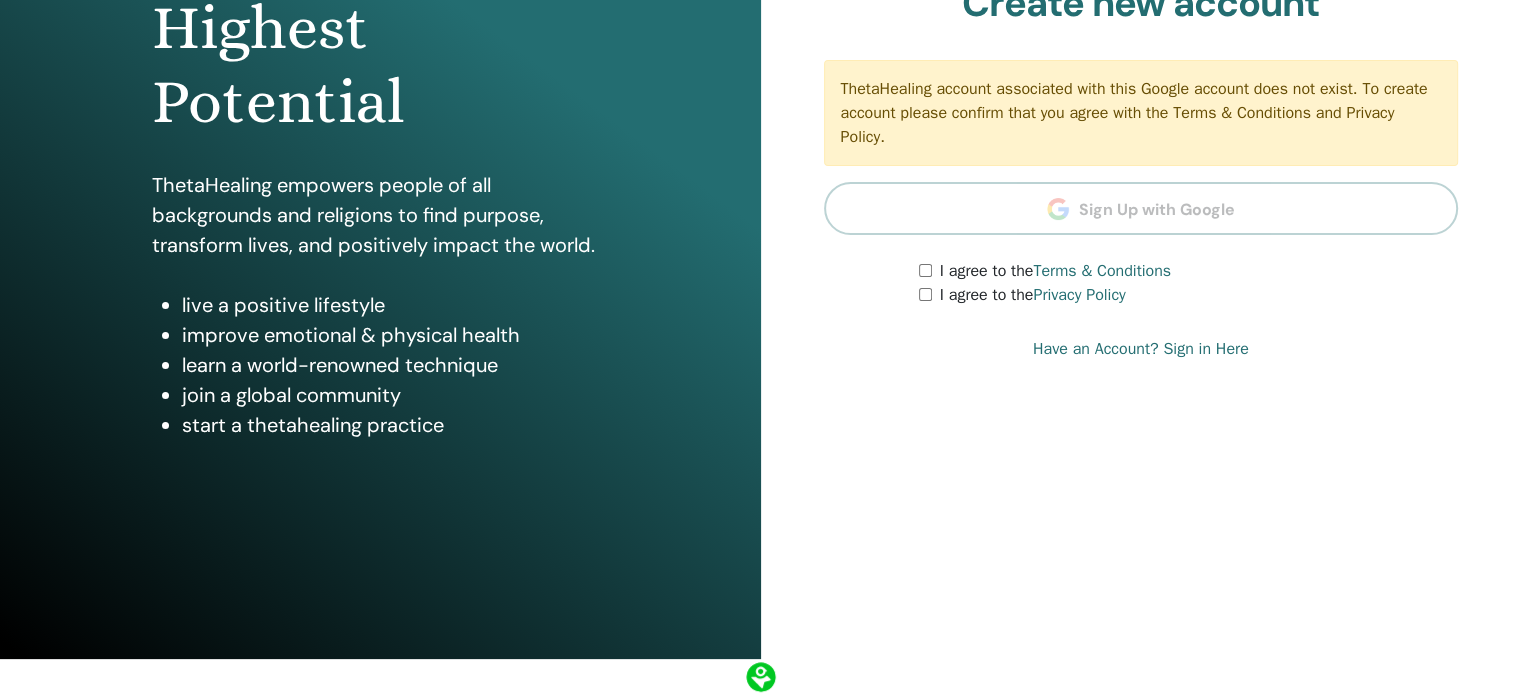 click on "Create new account
ThetaHealing account associated with this Google account does not exist. To create account please confirm that you agree with the Terms & Conditions and Privacy Policy.
Sign Up with Google
I agree to the  Terms & Conditions
I agree to the  Privacy Policy" at bounding box center [1141, 144] 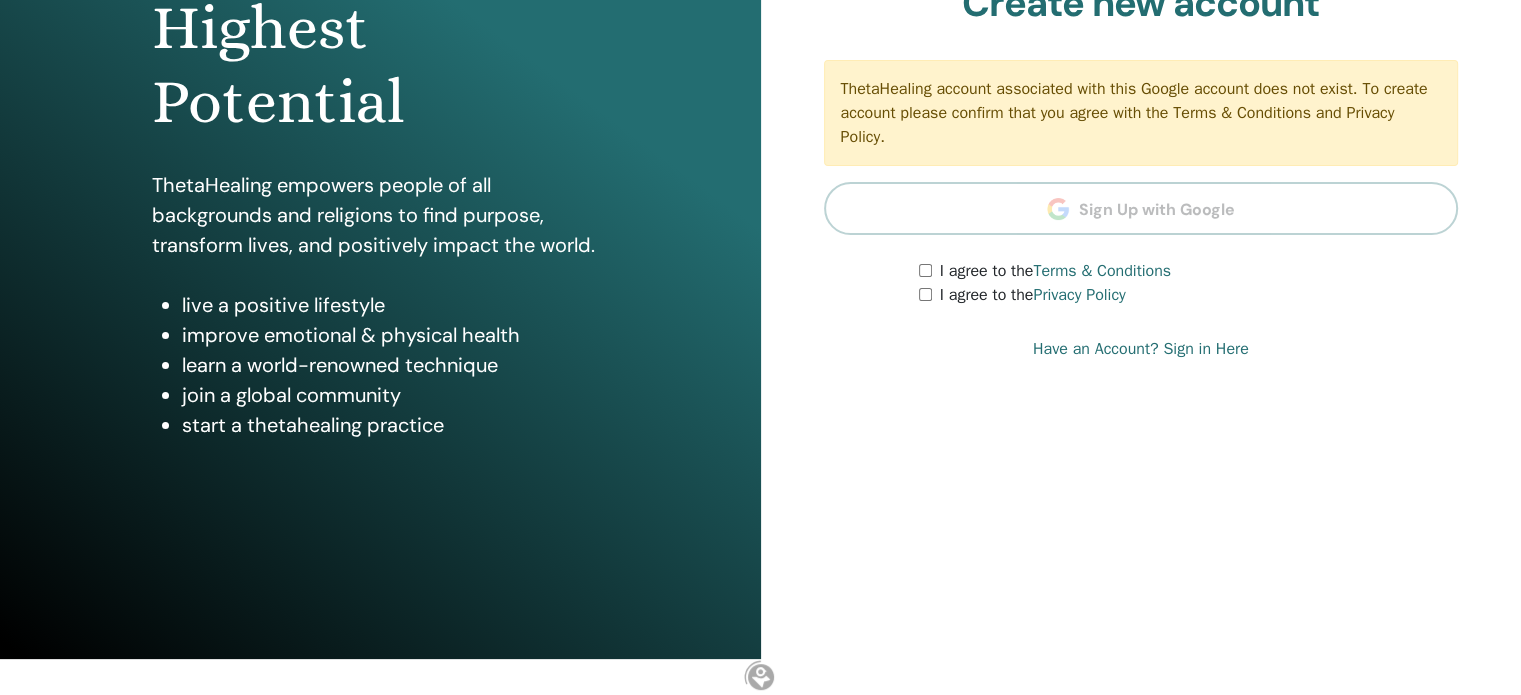 scroll, scrollTop: 599, scrollLeft: 0, axis: vertical 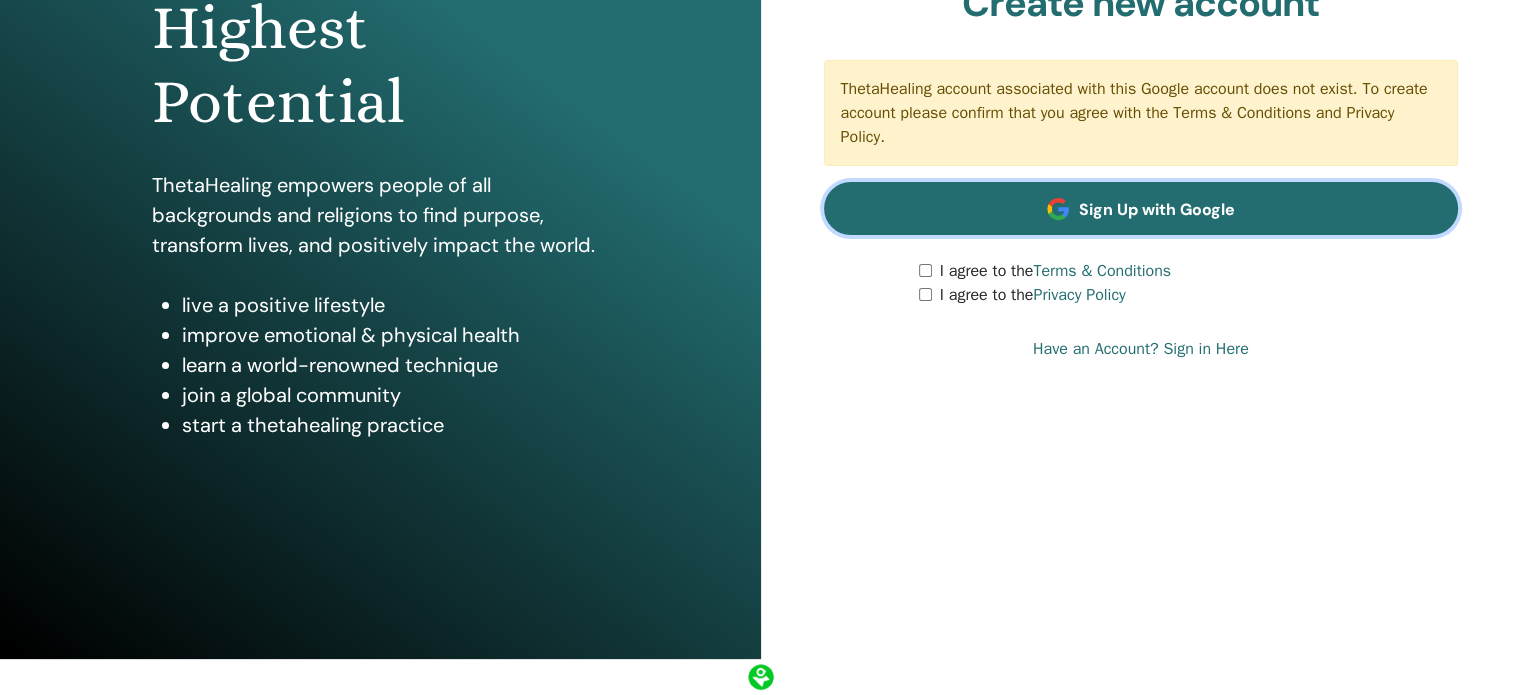 click at bounding box center (1058, 209) 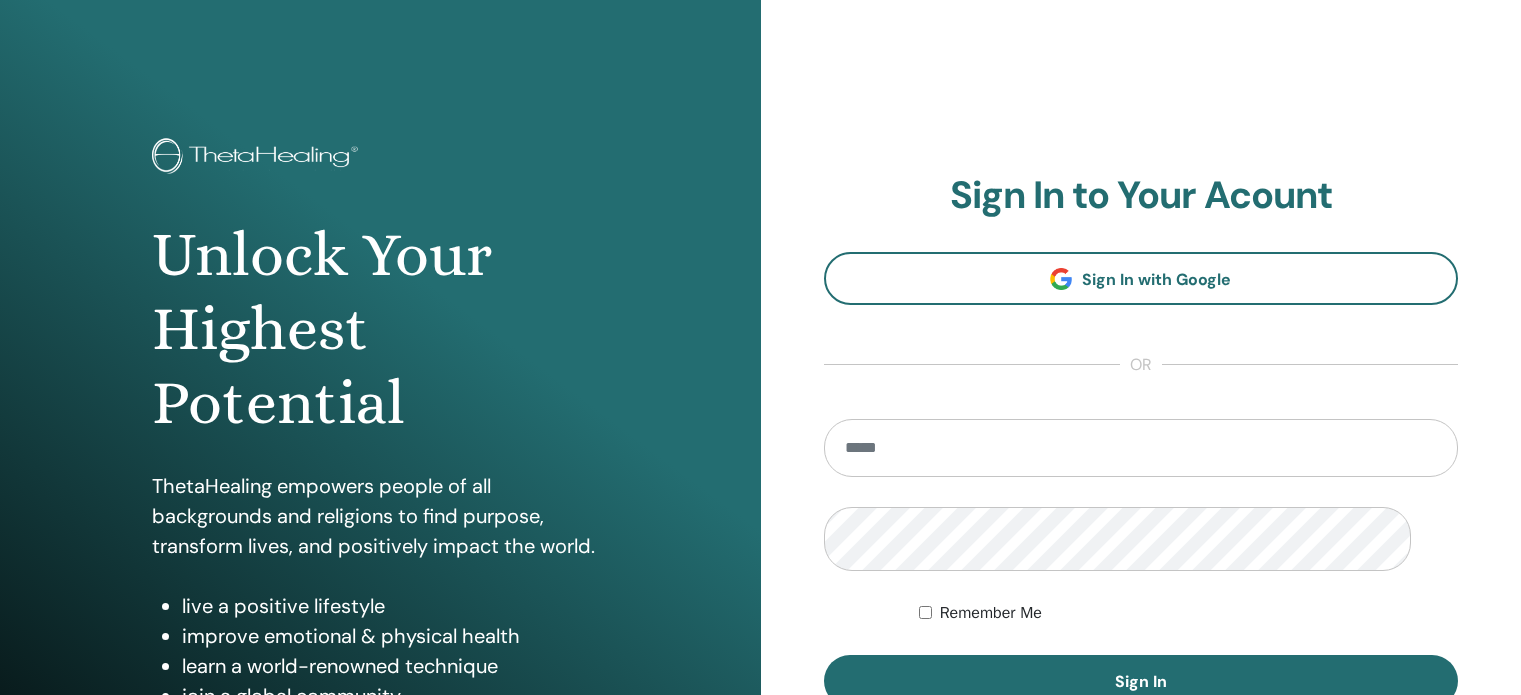 scroll, scrollTop: 0, scrollLeft: 0, axis: both 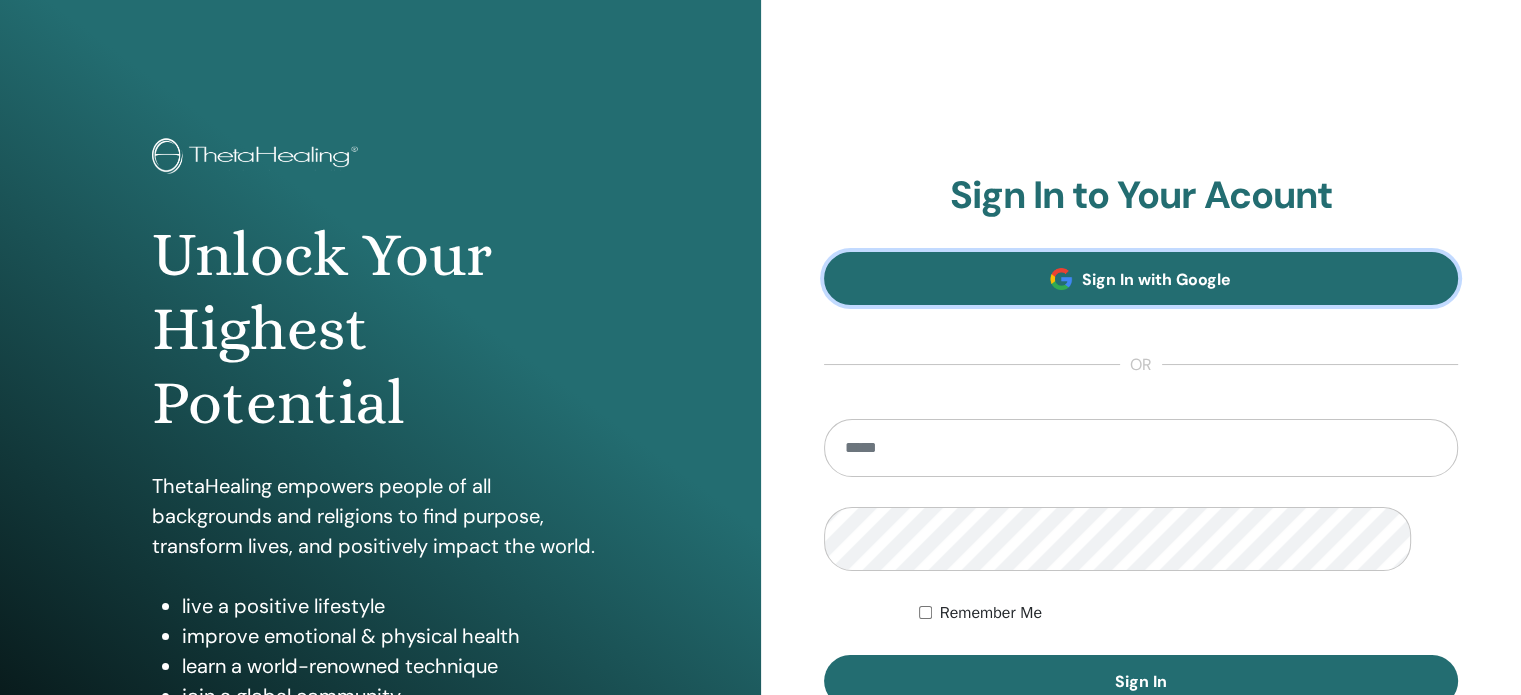 click on "Sign In with Google" at bounding box center (1156, 279) 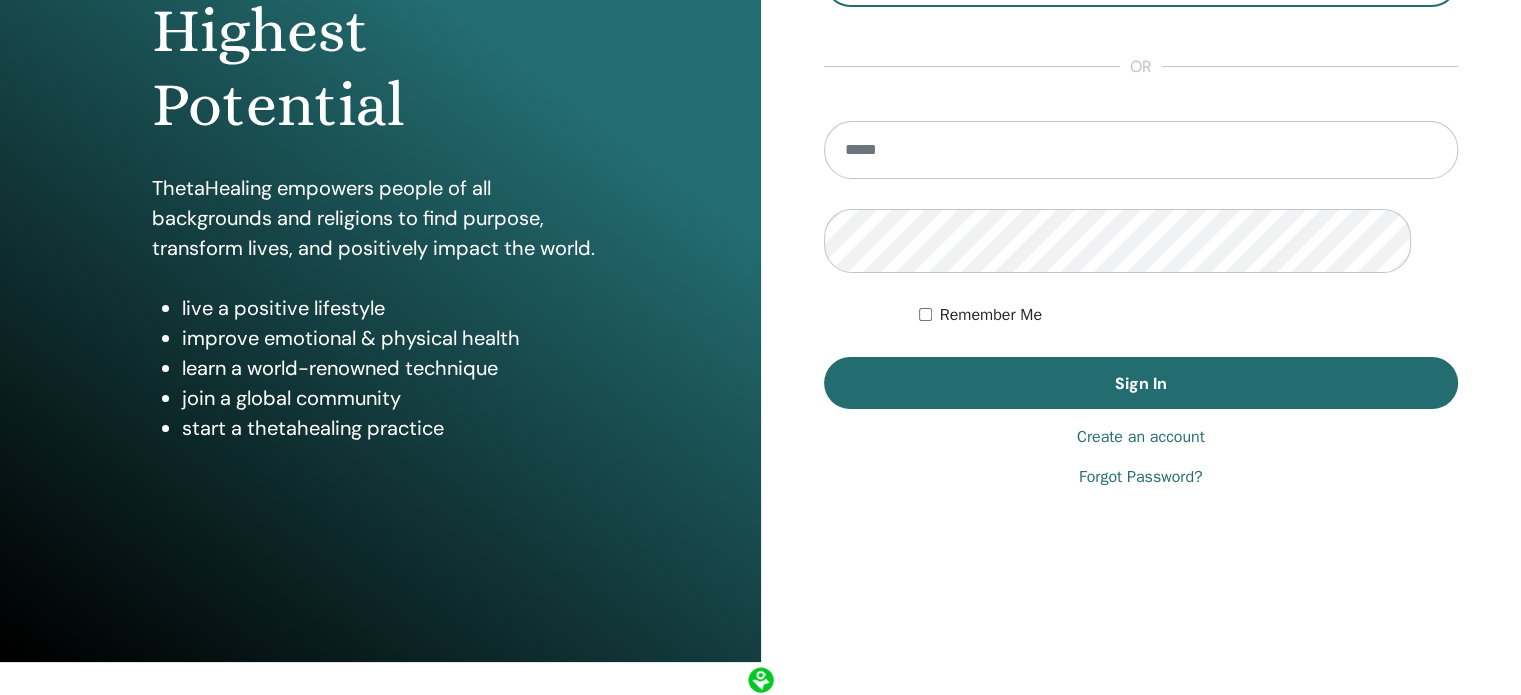 scroll, scrollTop: 299, scrollLeft: 0, axis: vertical 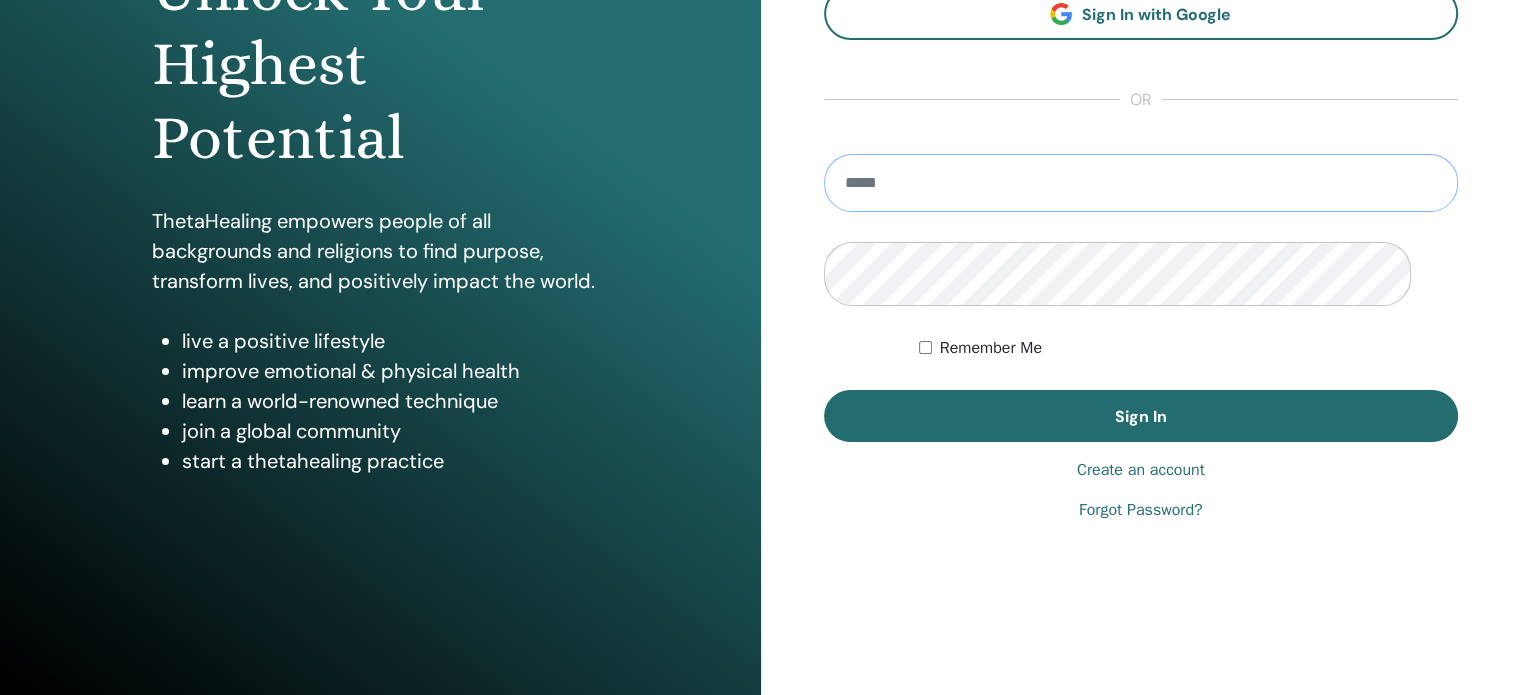 click at bounding box center [1141, 183] 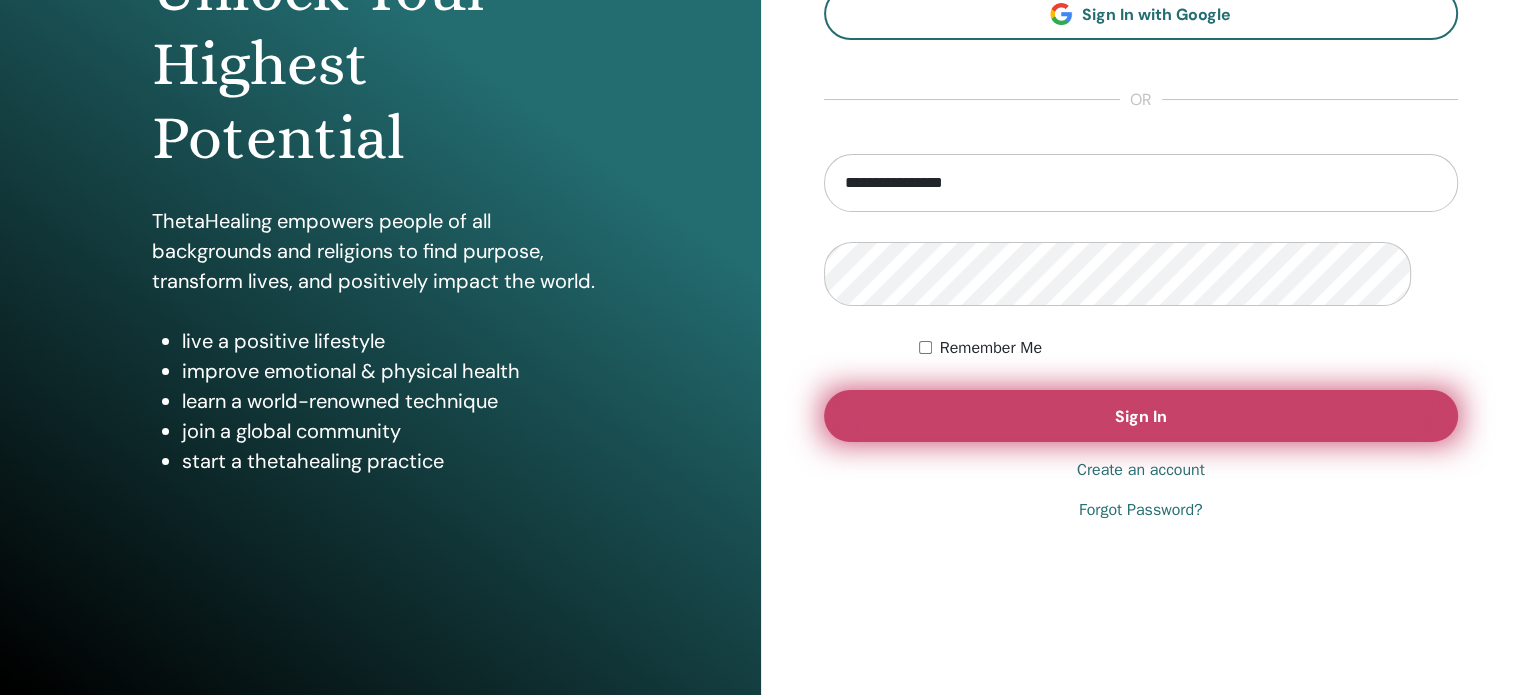 click on "Sign In" at bounding box center (1141, 416) 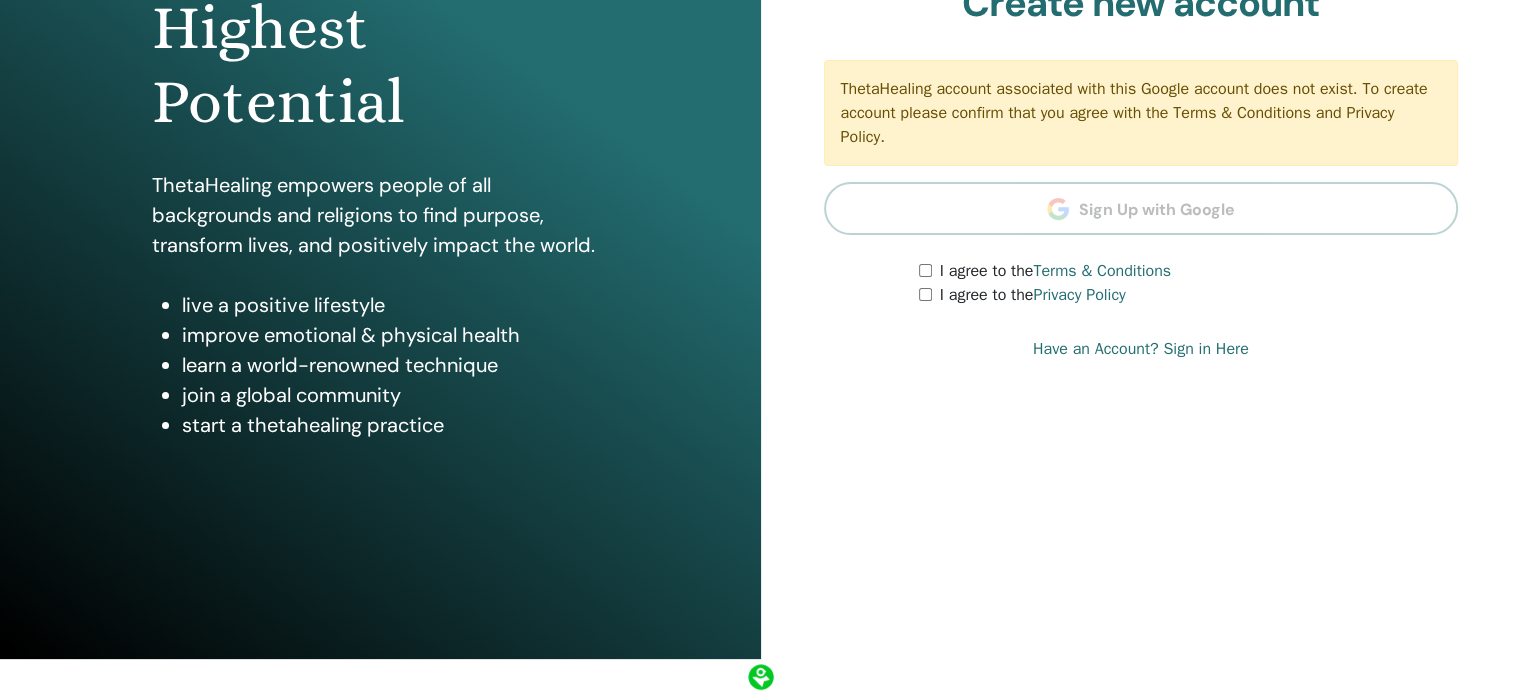 scroll, scrollTop: 399, scrollLeft: 0, axis: vertical 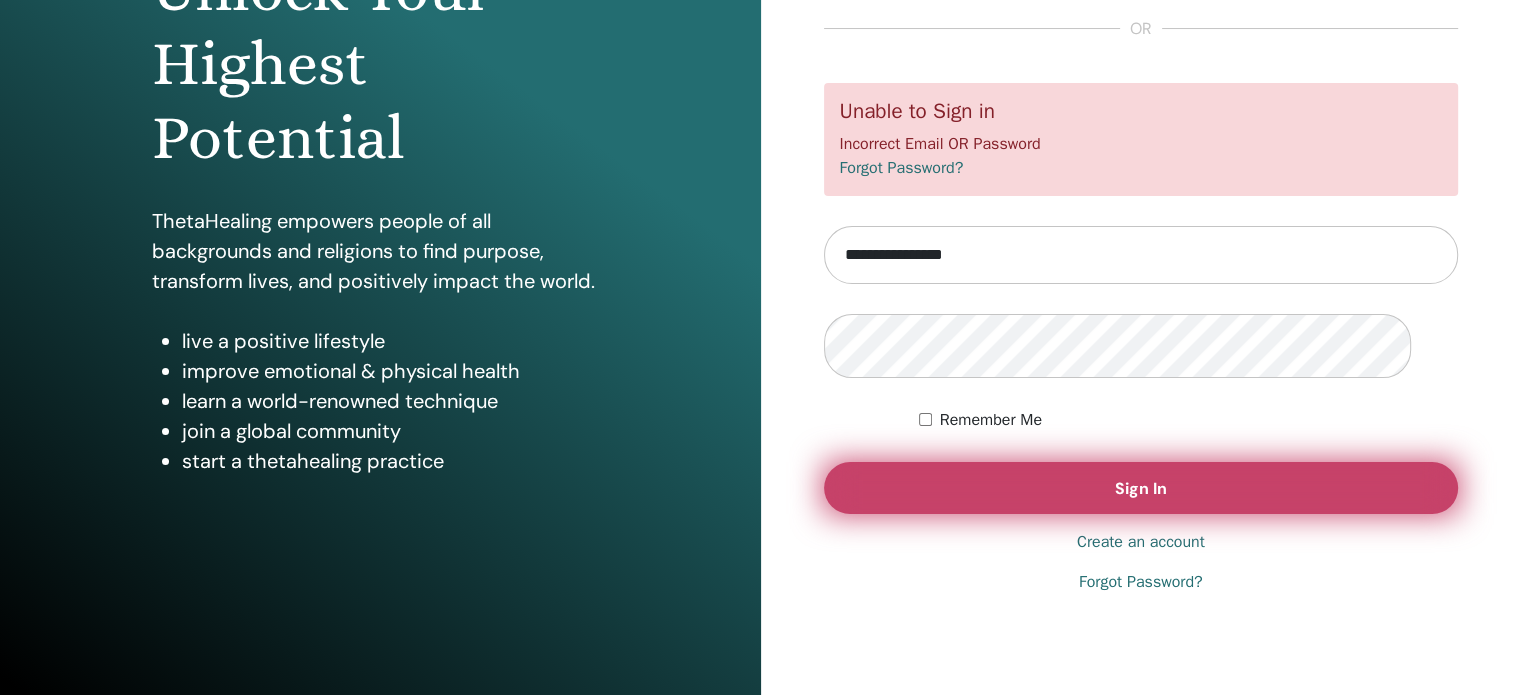 click on "Sign In" at bounding box center (1141, 488) 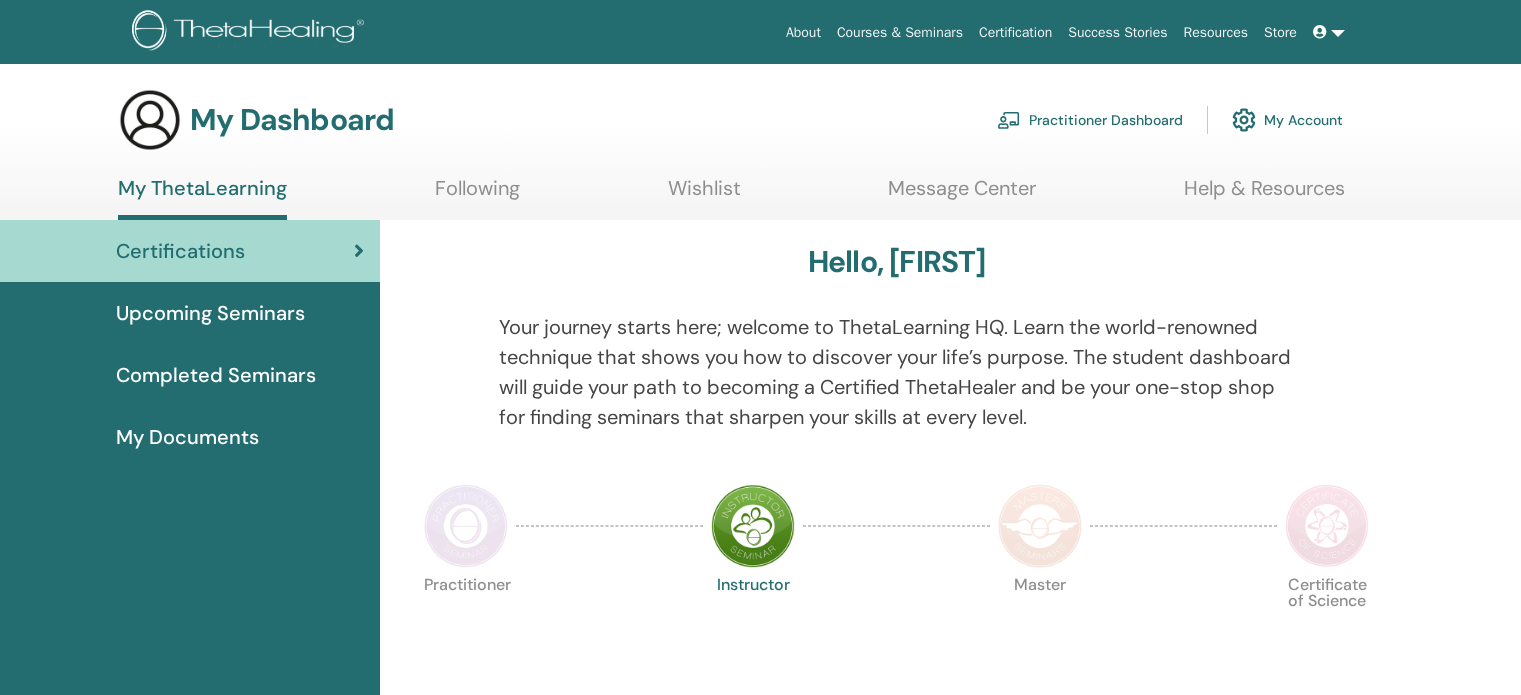 scroll, scrollTop: 0, scrollLeft: 0, axis: both 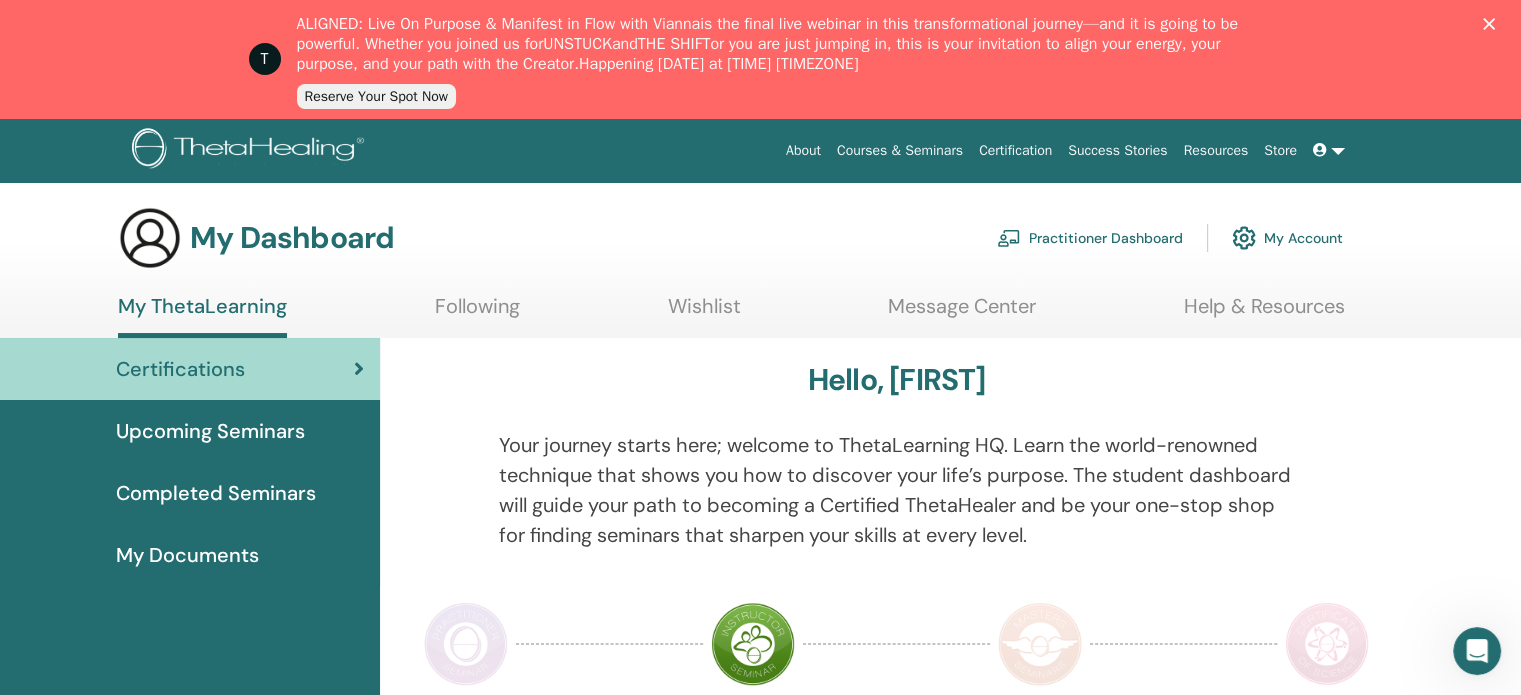 click at bounding box center (1493, 24) 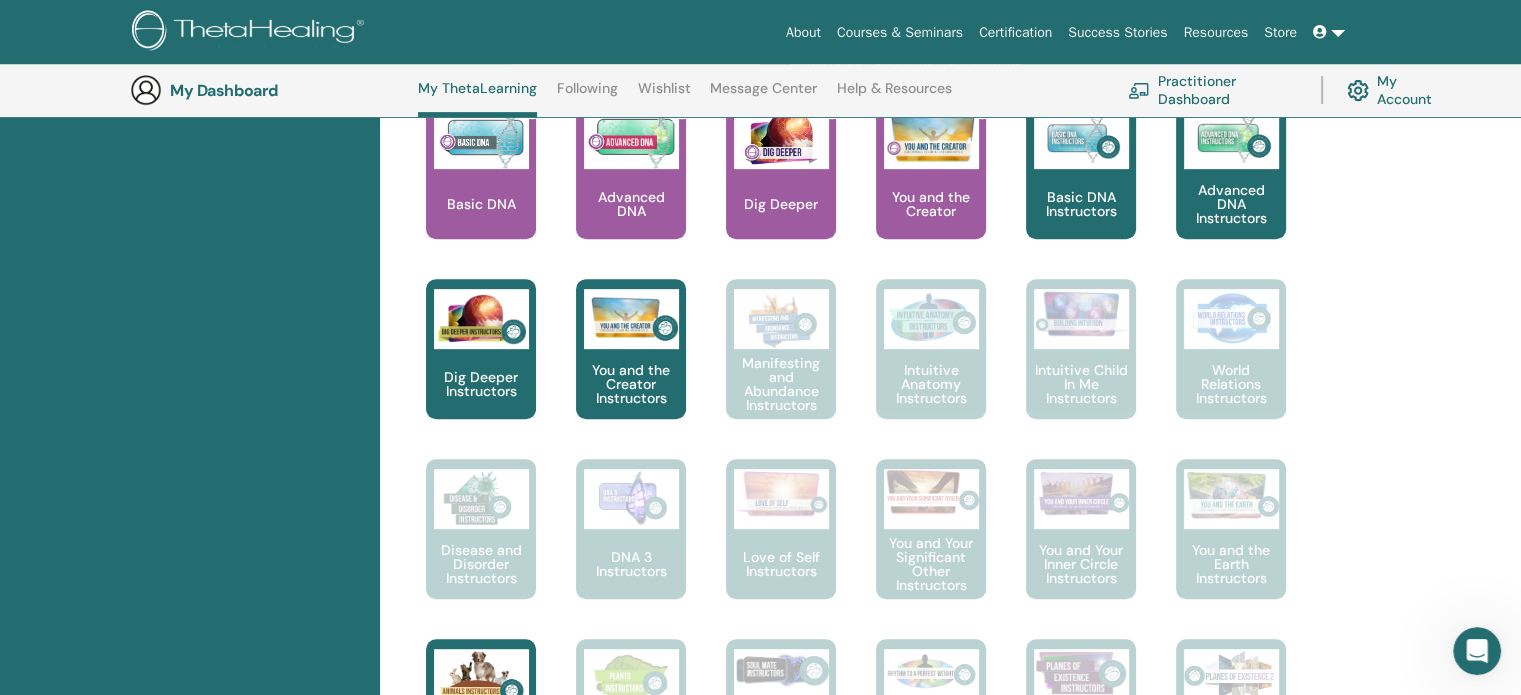 scroll, scrollTop: 860, scrollLeft: 0, axis: vertical 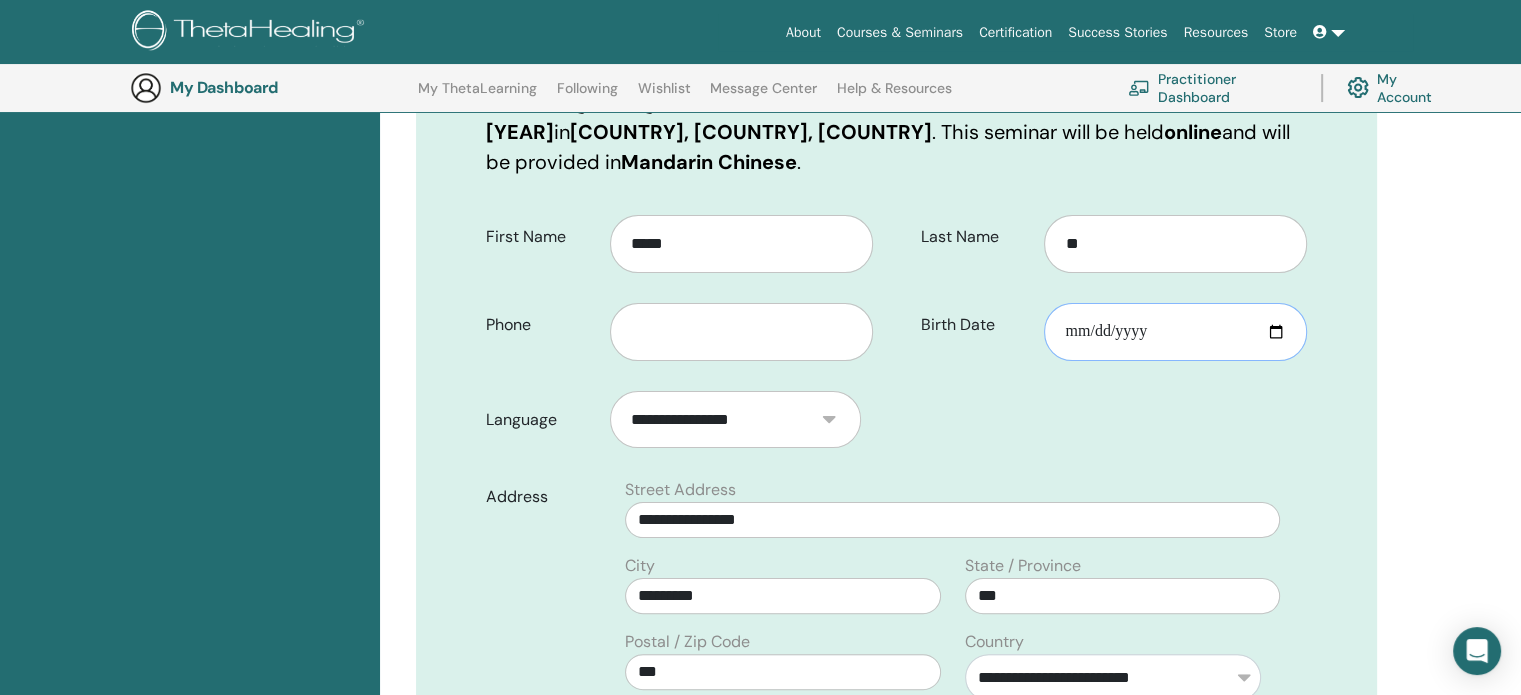 click on "Birth Date" at bounding box center (1175, 332) 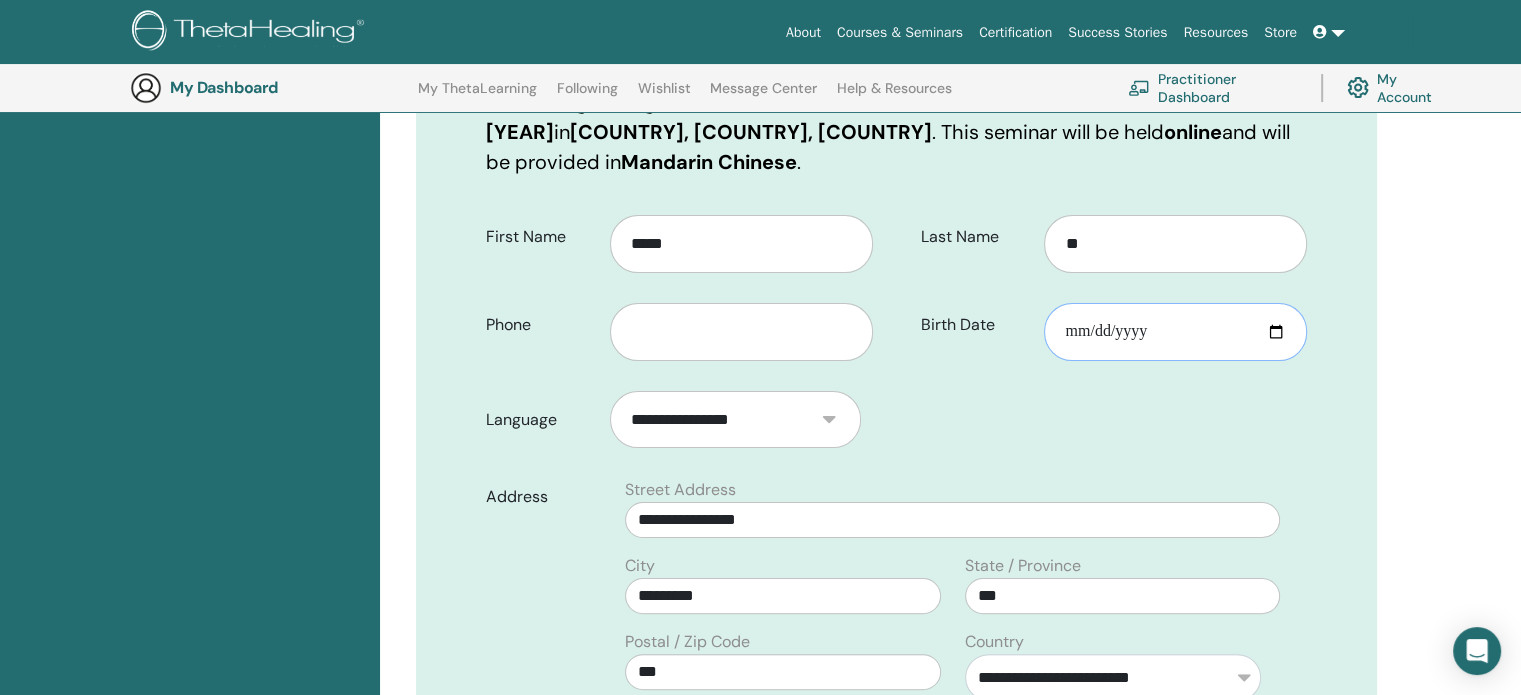 type on "**********" 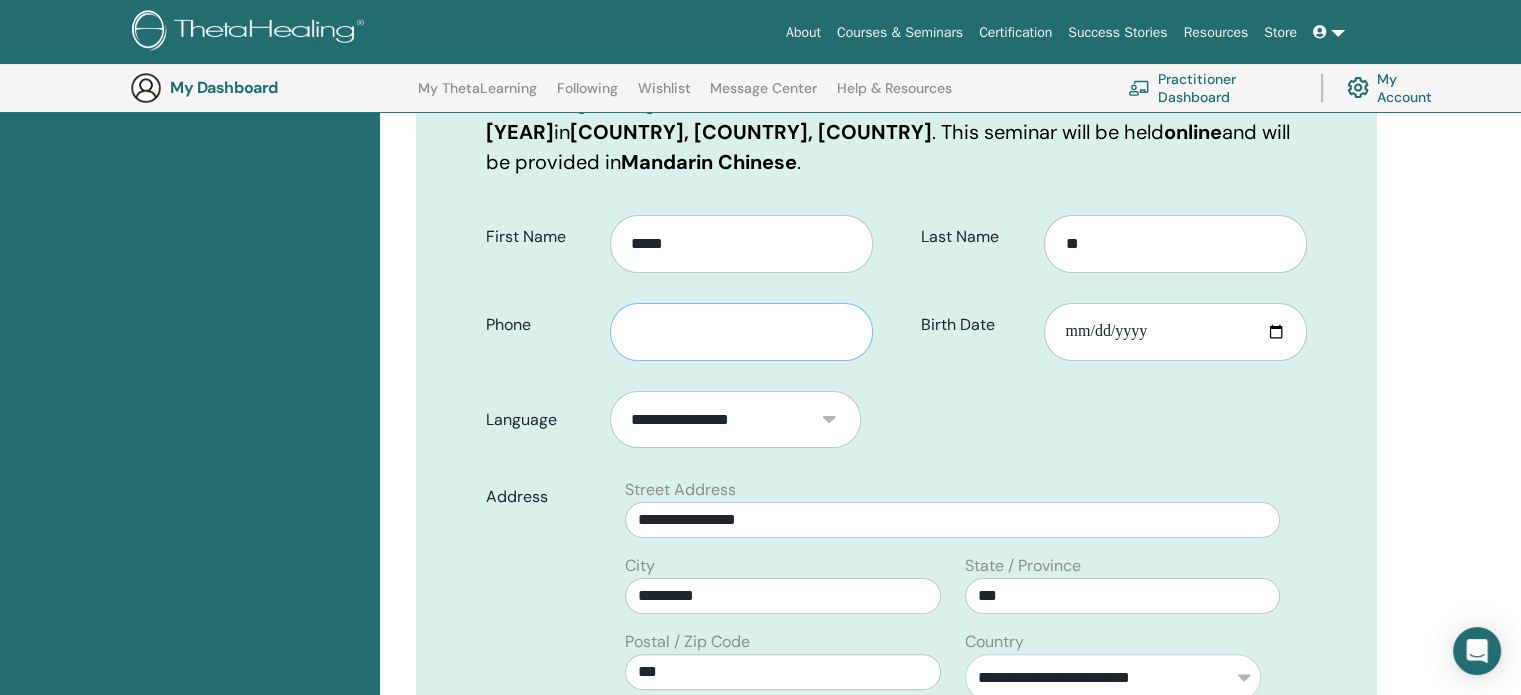 click at bounding box center (741, 332) 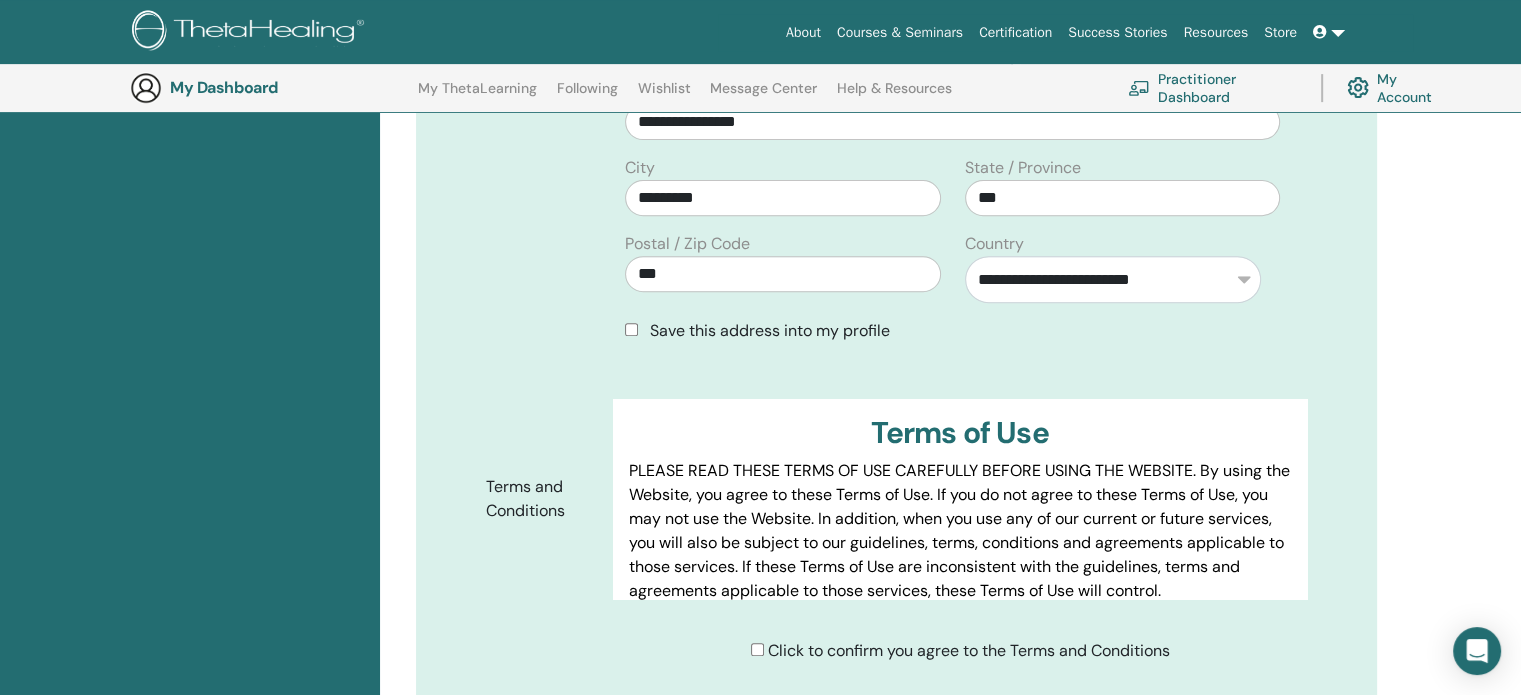 scroll, scrollTop: 743, scrollLeft: 0, axis: vertical 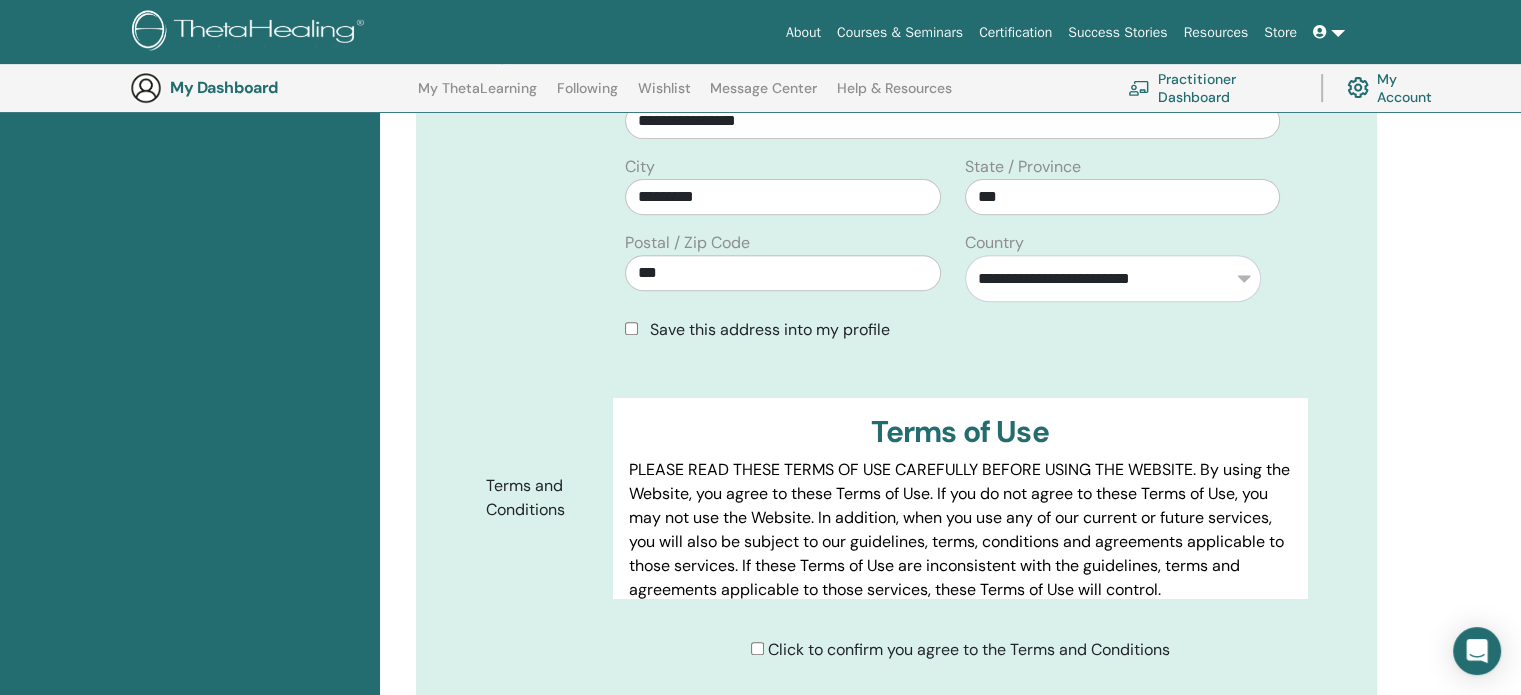 type on "**********" 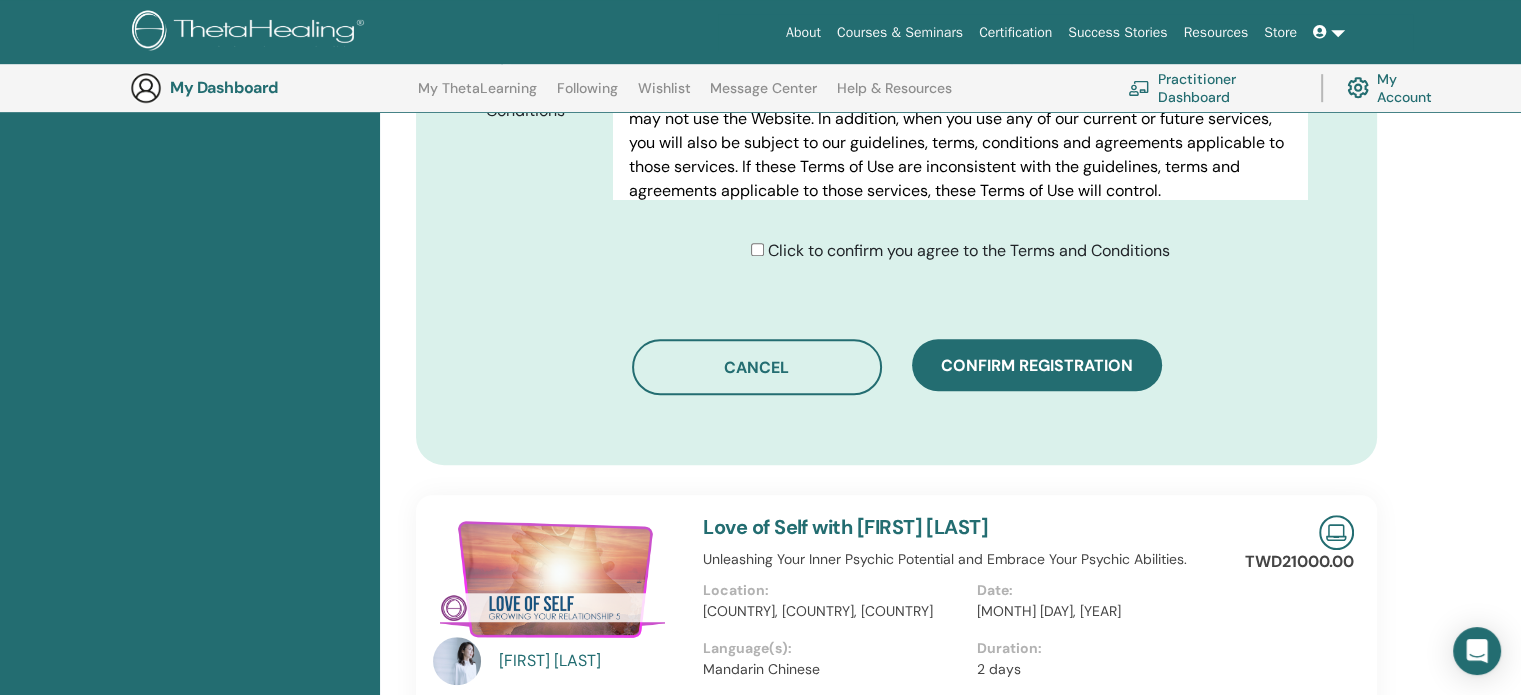 scroll, scrollTop: 1143, scrollLeft: 0, axis: vertical 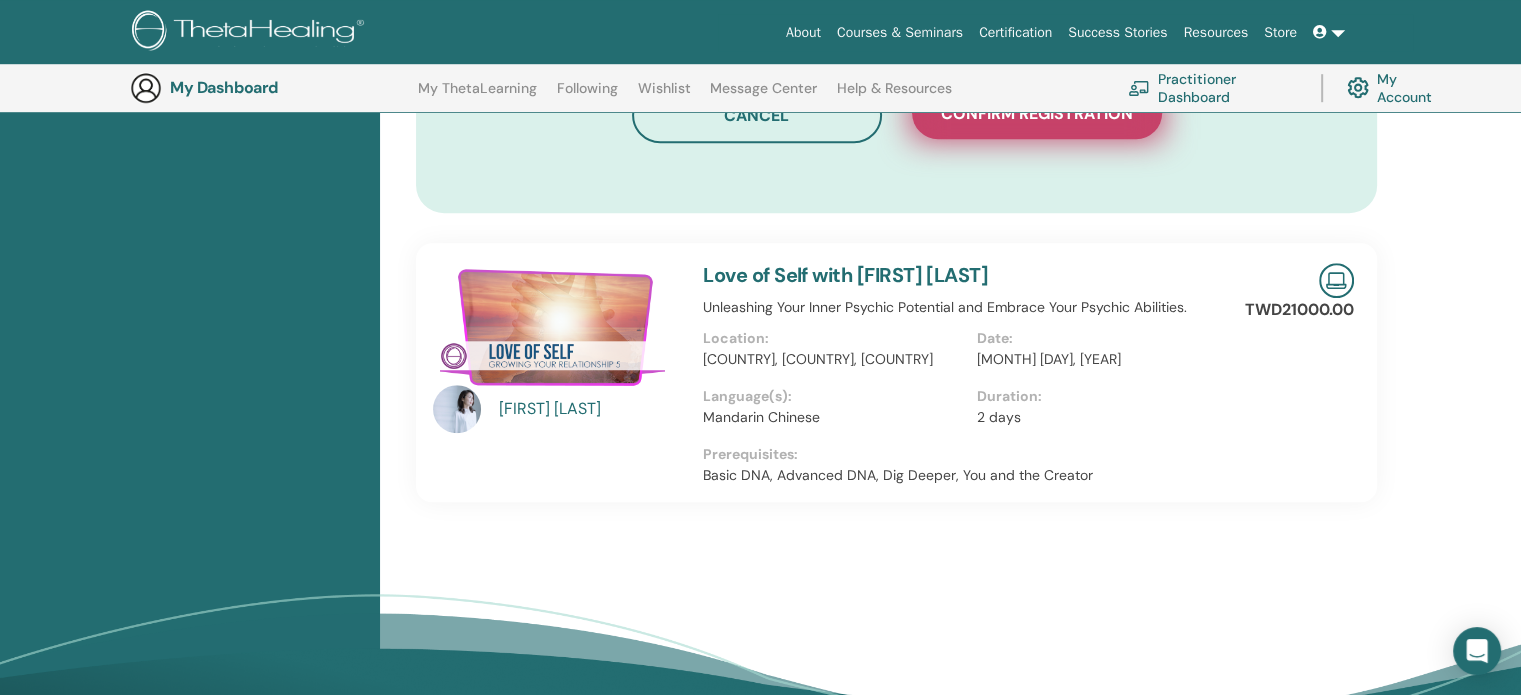 click on "Confirm registration" at bounding box center [1037, 113] 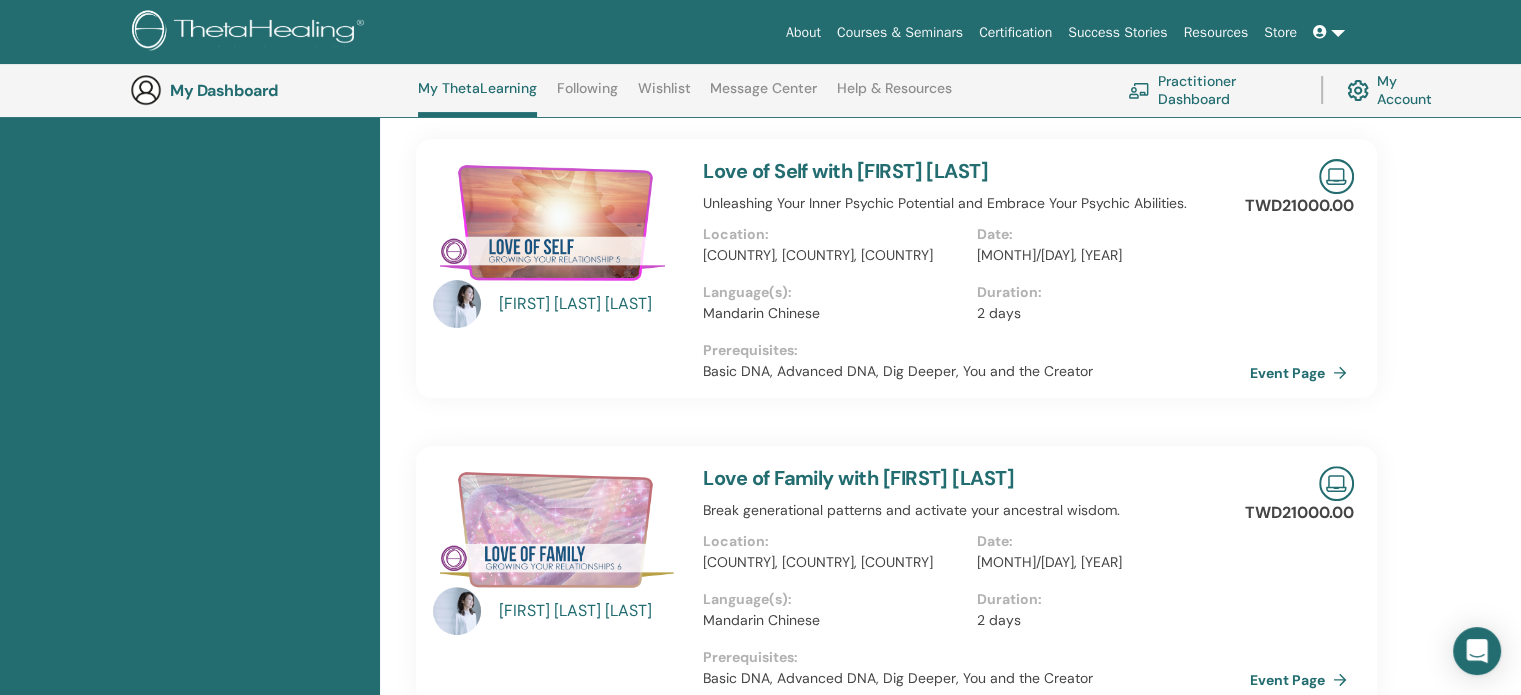scroll, scrollTop: 564, scrollLeft: 0, axis: vertical 